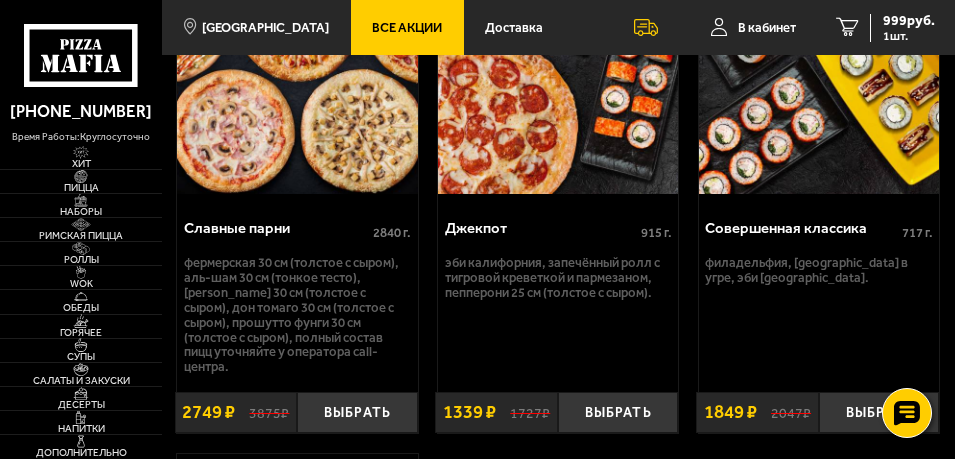 scroll, scrollTop: 1850, scrollLeft: 0, axis: vertical 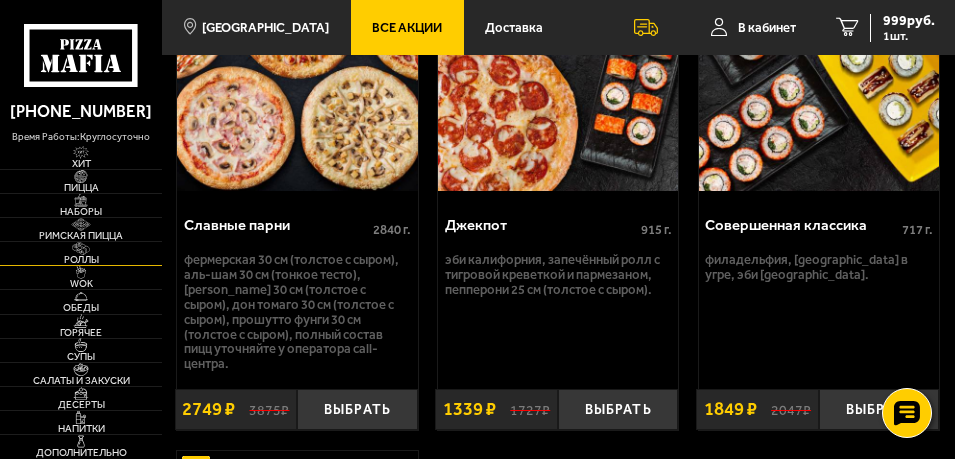 click at bounding box center (81, 248) 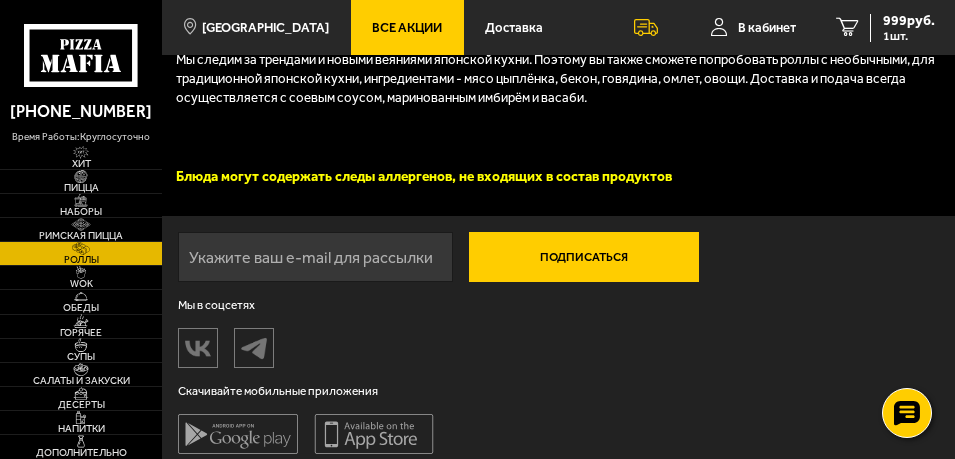 scroll, scrollTop: 3842, scrollLeft: 0, axis: vertical 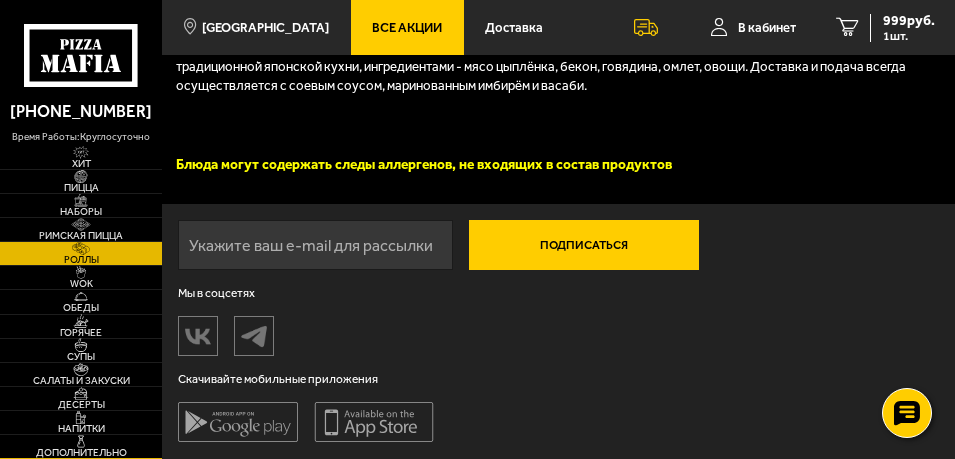 click at bounding box center (81, 441) 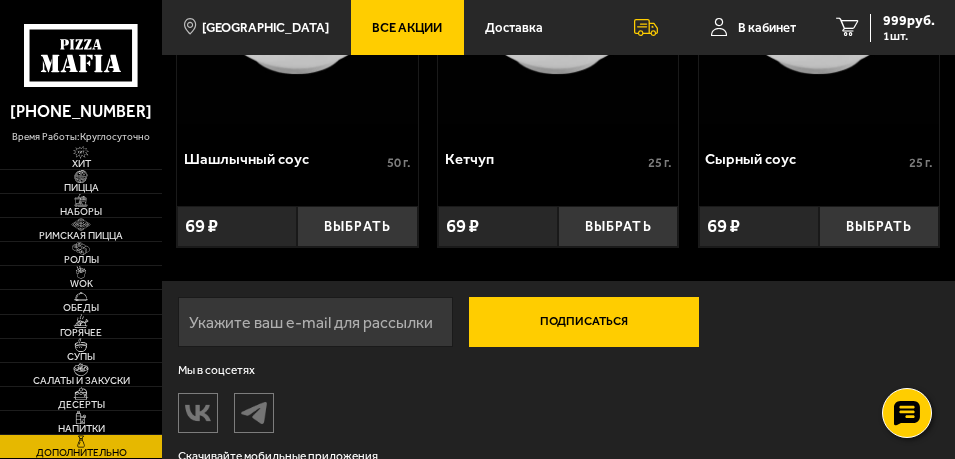scroll, scrollTop: 1800, scrollLeft: 0, axis: vertical 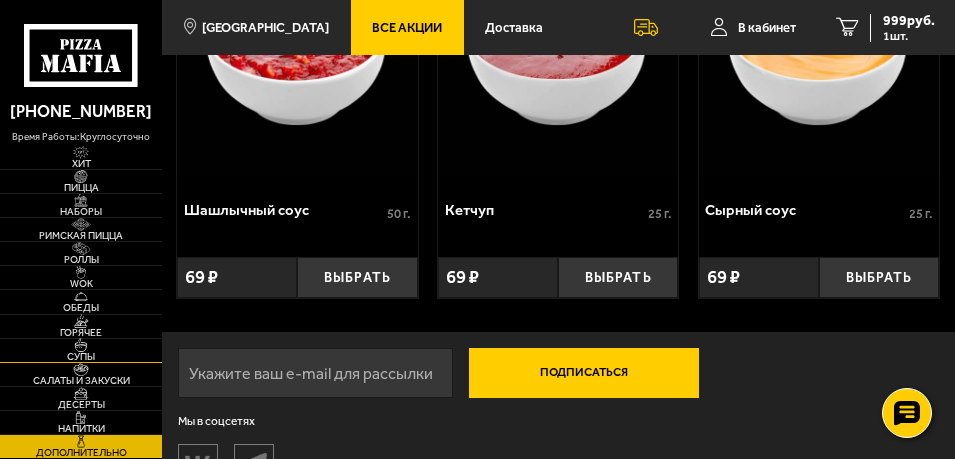 click at bounding box center [81, 344] 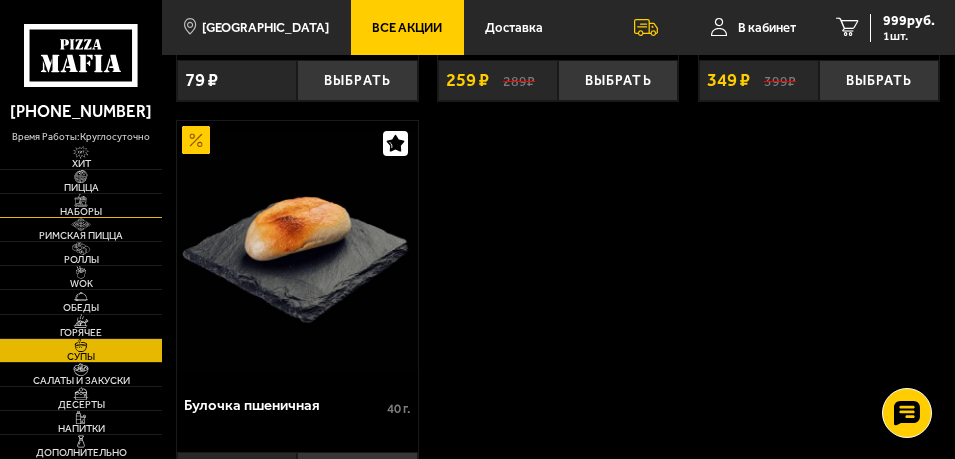 scroll, scrollTop: 1550, scrollLeft: 0, axis: vertical 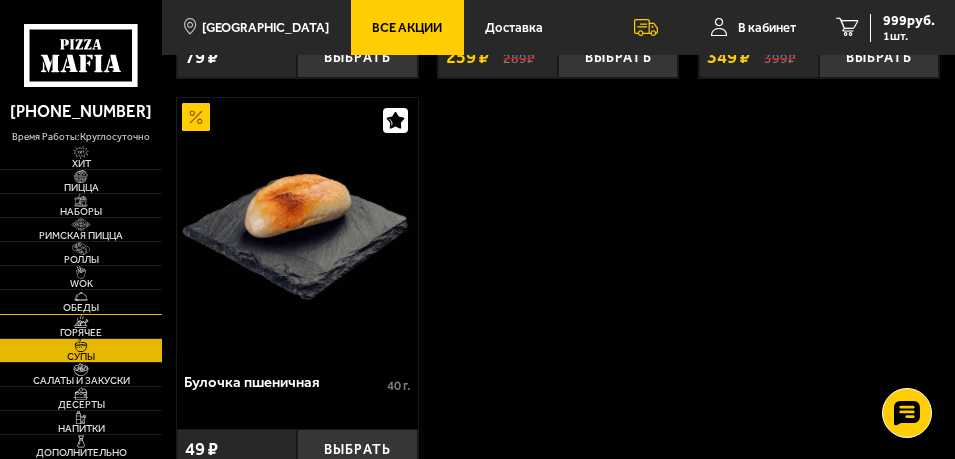 click at bounding box center [81, 296] 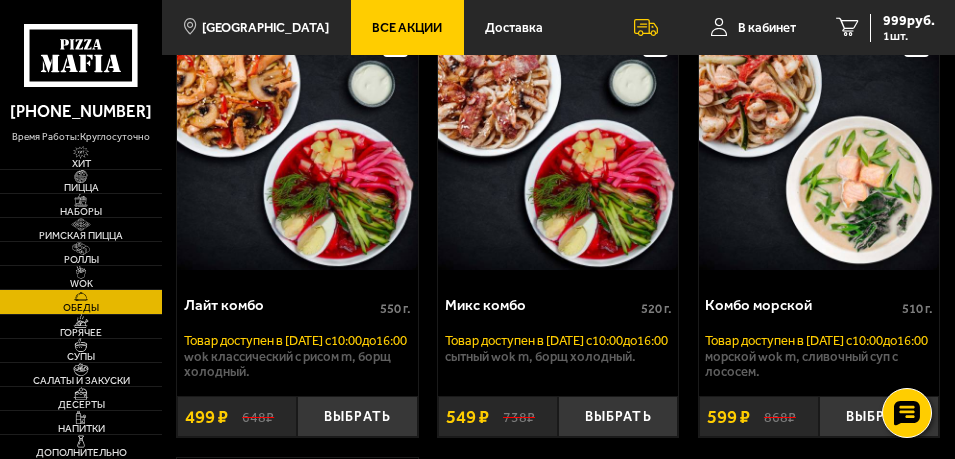 scroll, scrollTop: 0, scrollLeft: 0, axis: both 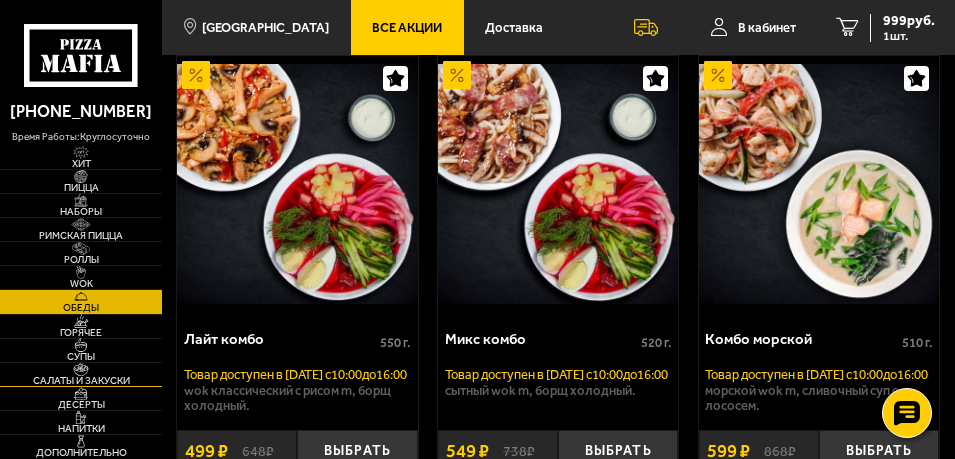 click on "Салаты и закуски" at bounding box center (81, 381) 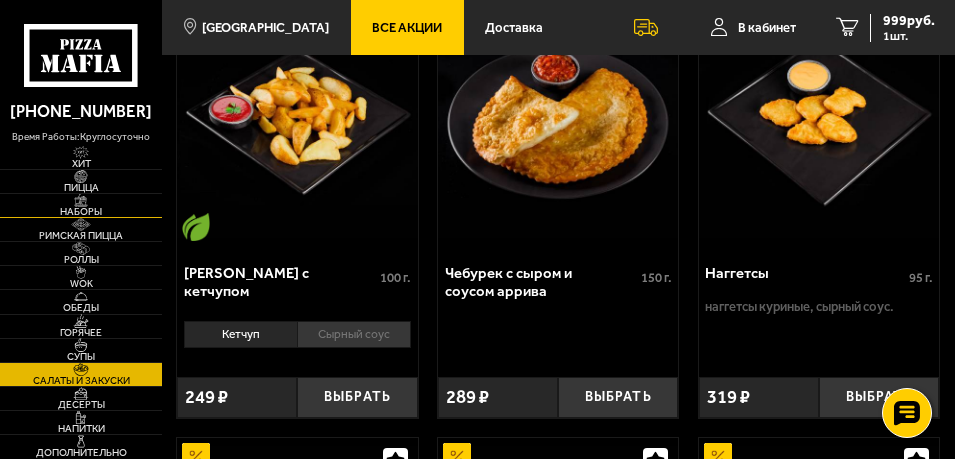 scroll, scrollTop: 1700, scrollLeft: 0, axis: vertical 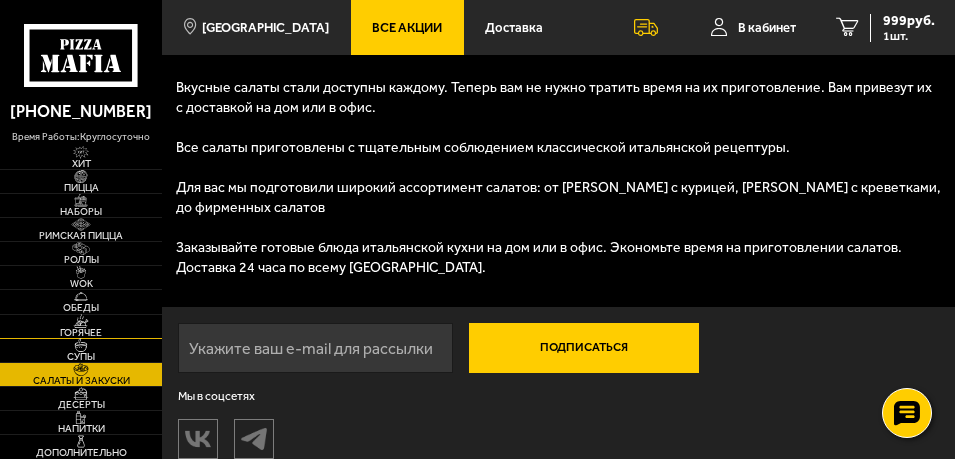 click at bounding box center [81, 320] 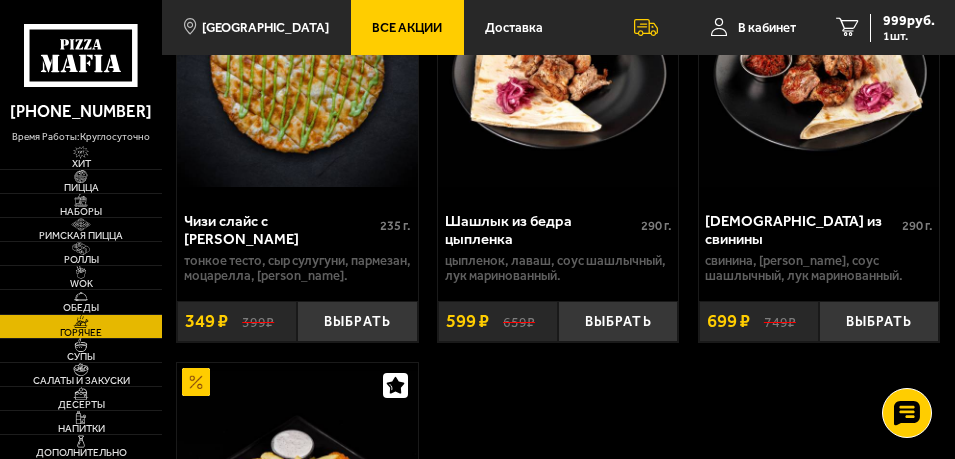 scroll, scrollTop: 2150, scrollLeft: 0, axis: vertical 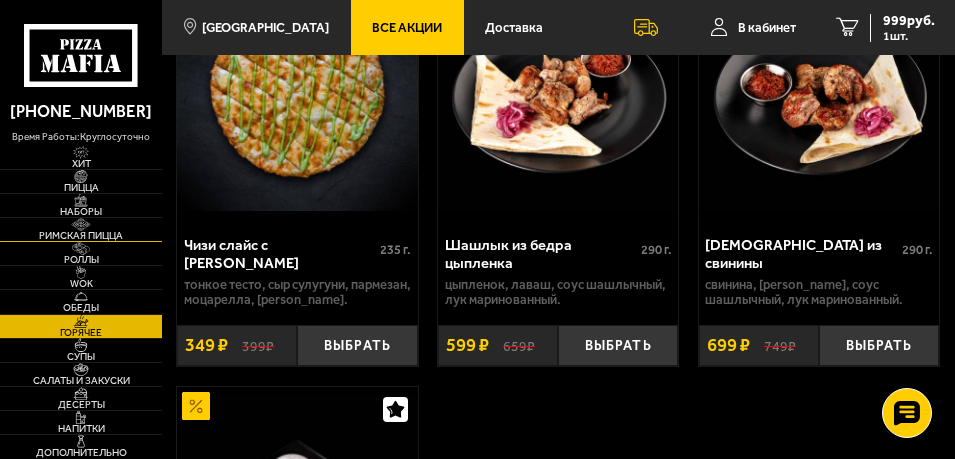 click on "Римская пицца" at bounding box center [81, 236] 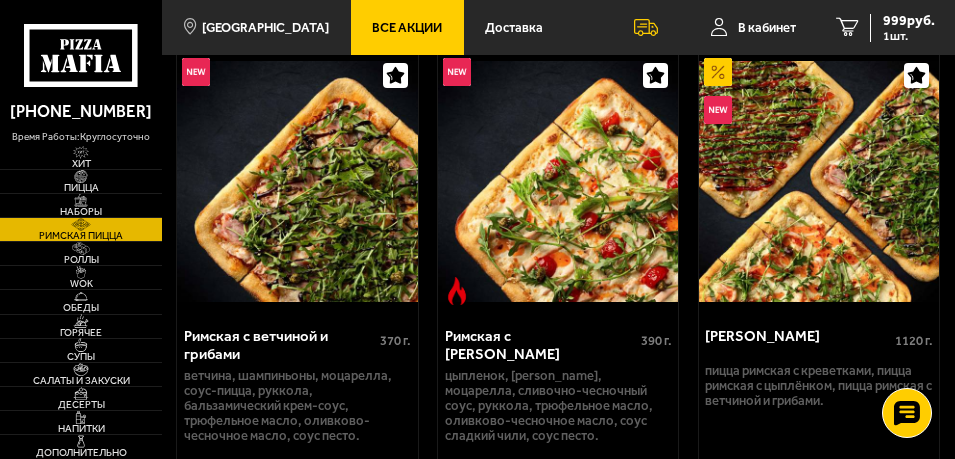 scroll, scrollTop: 600, scrollLeft: 0, axis: vertical 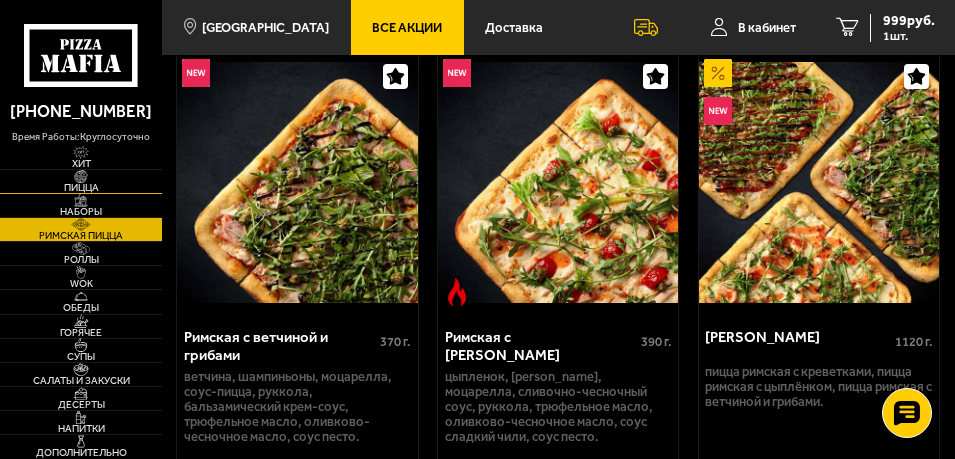 click on "Пицца" at bounding box center (81, 188) 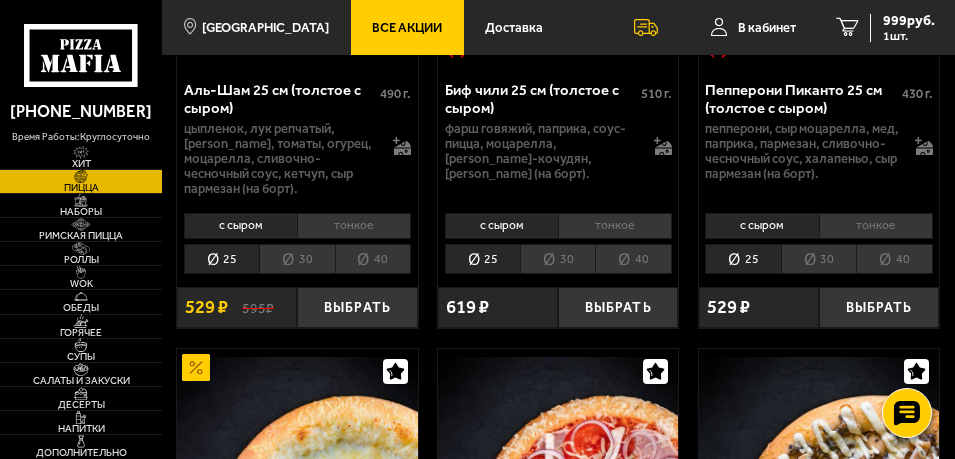 scroll, scrollTop: 350, scrollLeft: 0, axis: vertical 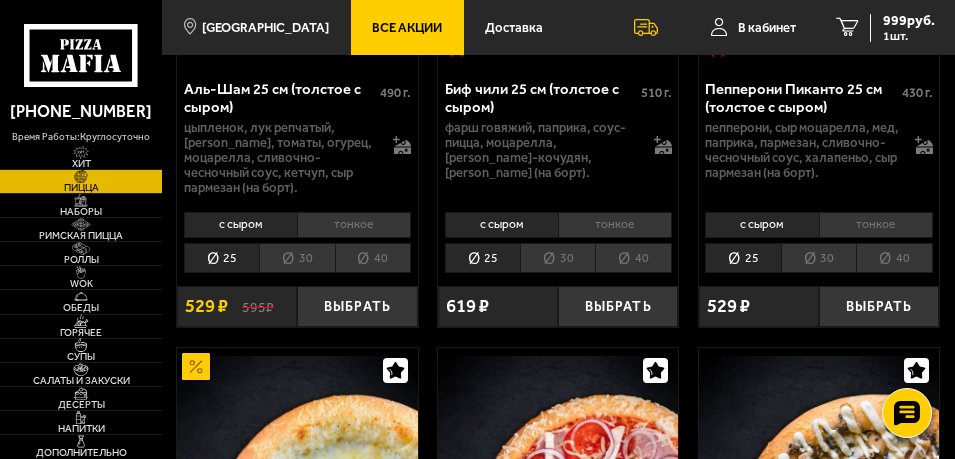 click on "тонкое" at bounding box center [354, 225] 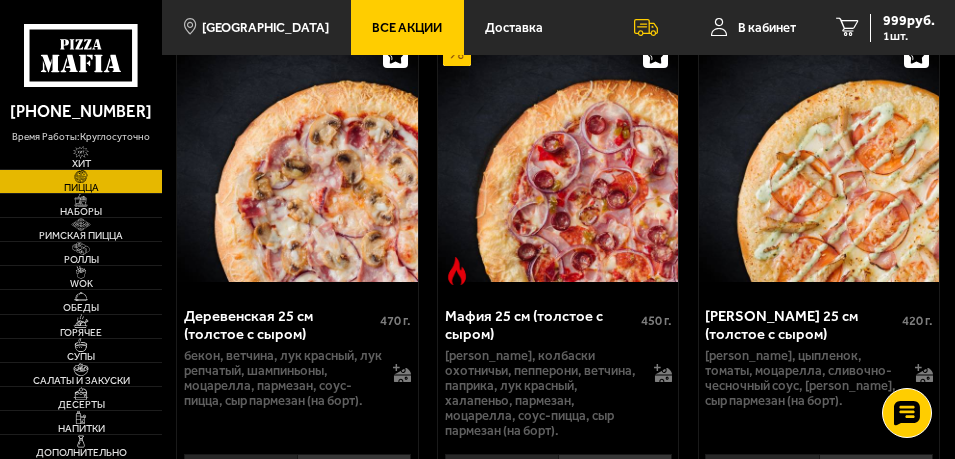 scroll, scrollTop: 3000, scrollLeft: 0, axis: vertical 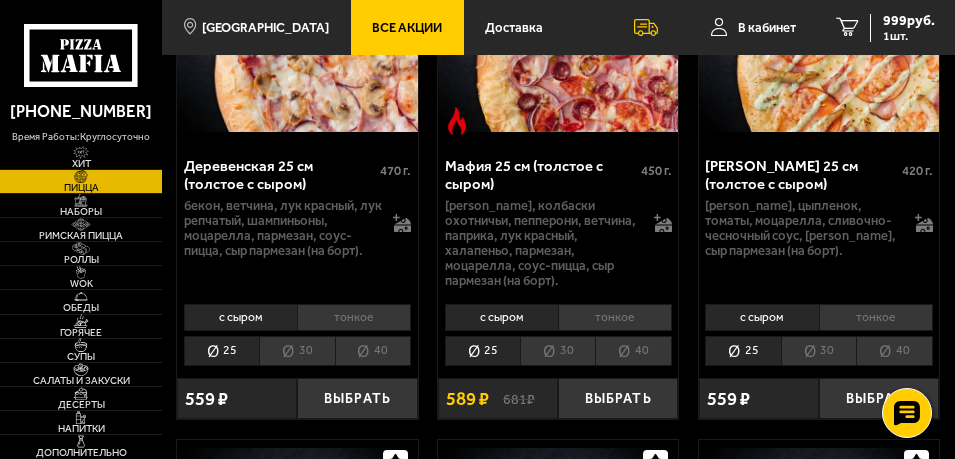 drag, startPoint x: 909, startPoint y: 25, endPoint x: 408, endPoint y: 40, distance: 501.2245 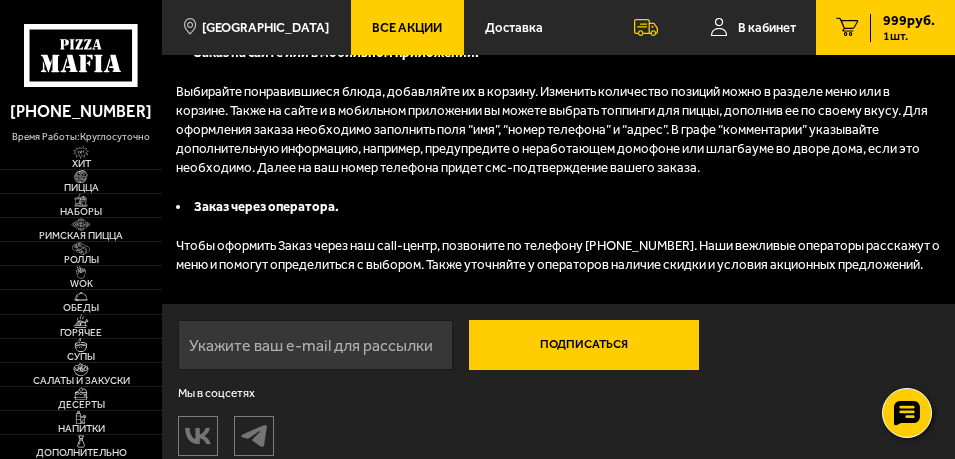 scroll, scrollTop: 0, scrollLeft: 0, axis: both 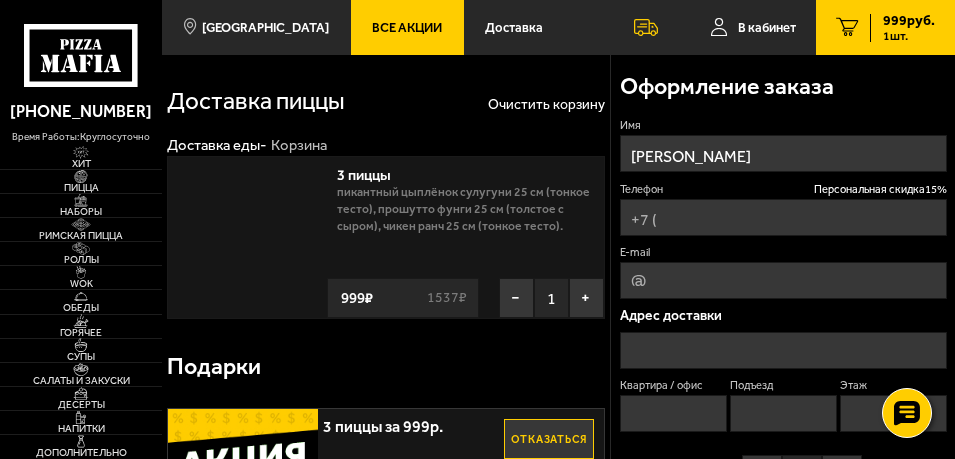type on "[PHONE_NUMBER]" 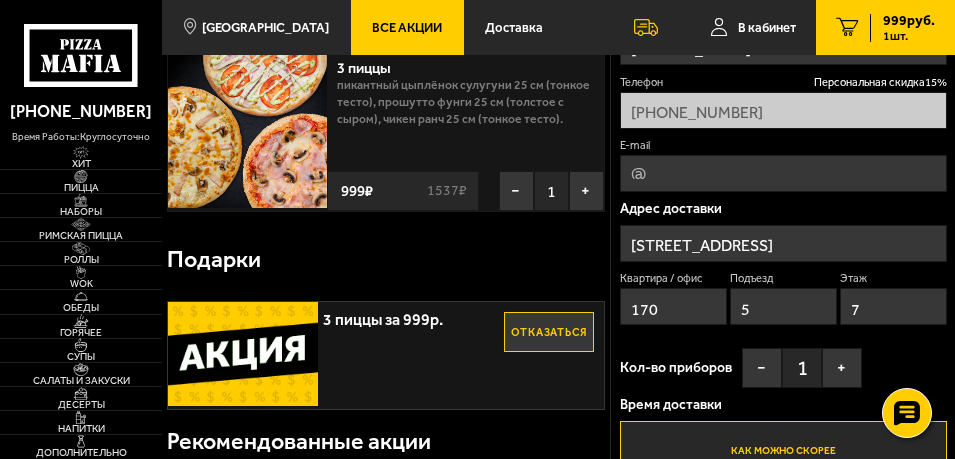 scroll, scrollTop: 50, scrollLeft: 0, axis: vertical 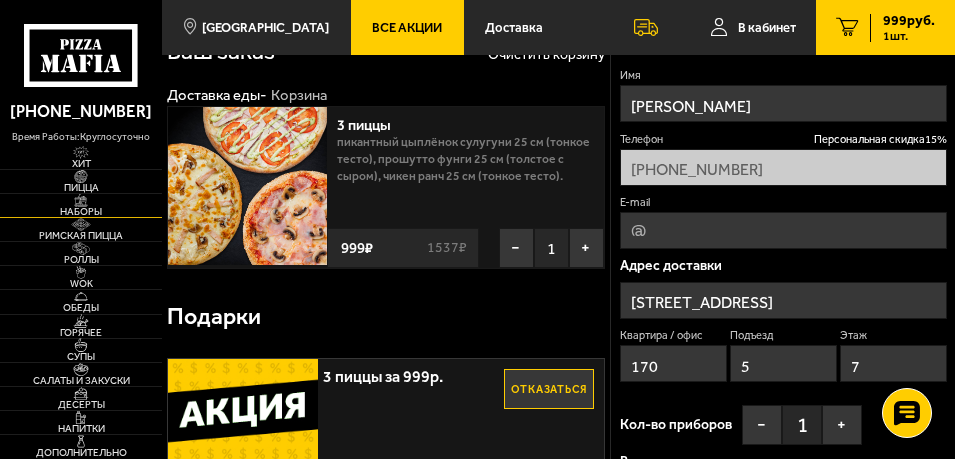 click at bounding box center [81, 200] 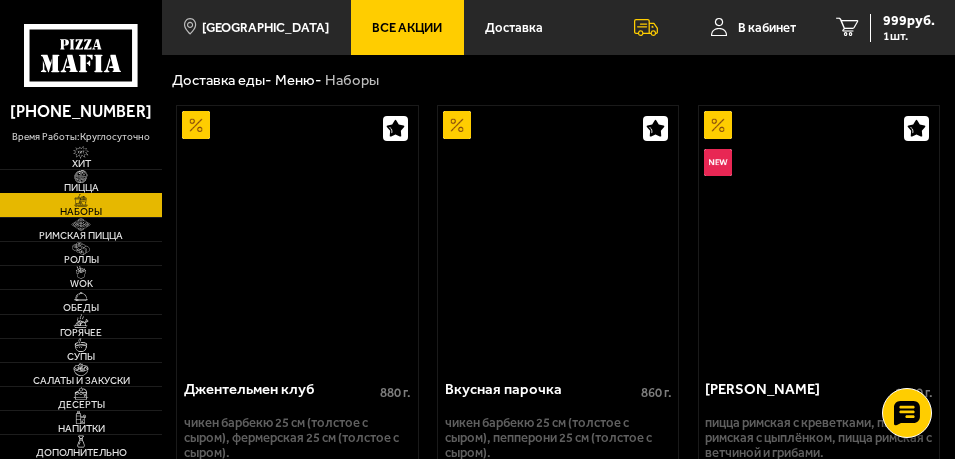 scroll, scrollTop: 0, scrollLeft: 0, axis: both 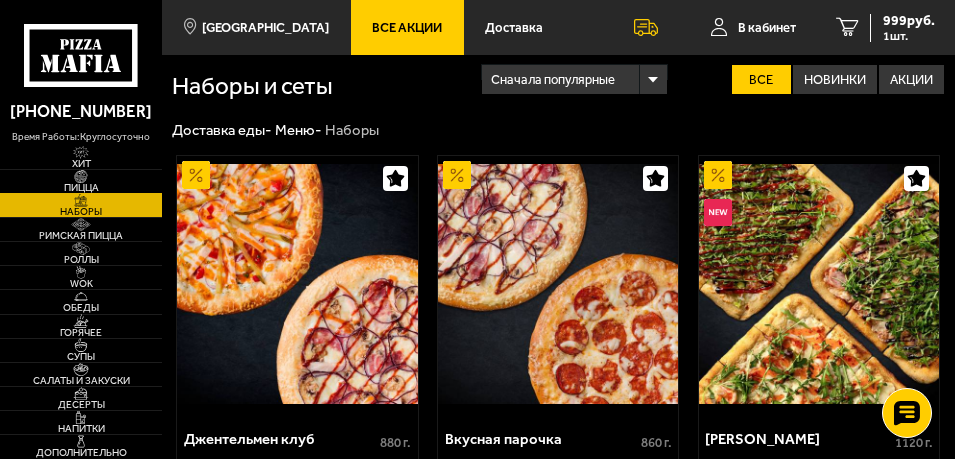 click at bounding box center (81, 176) 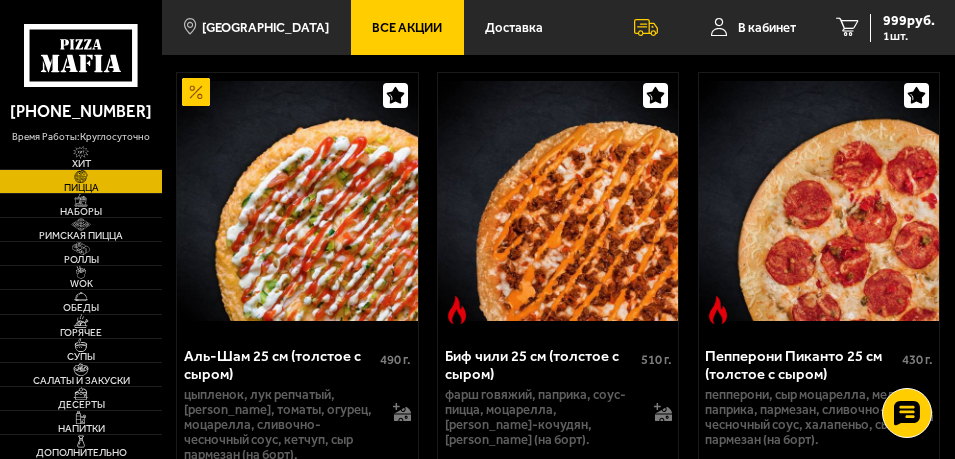 scroll, scrollTop: 0, scrollLeft: 0, axis: both 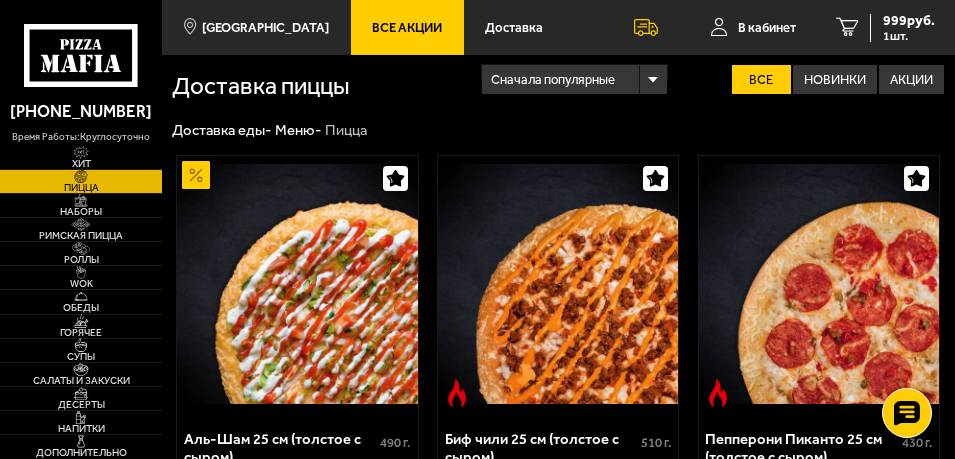 click on "Сначала популярные" at bounding box center [553, 79] 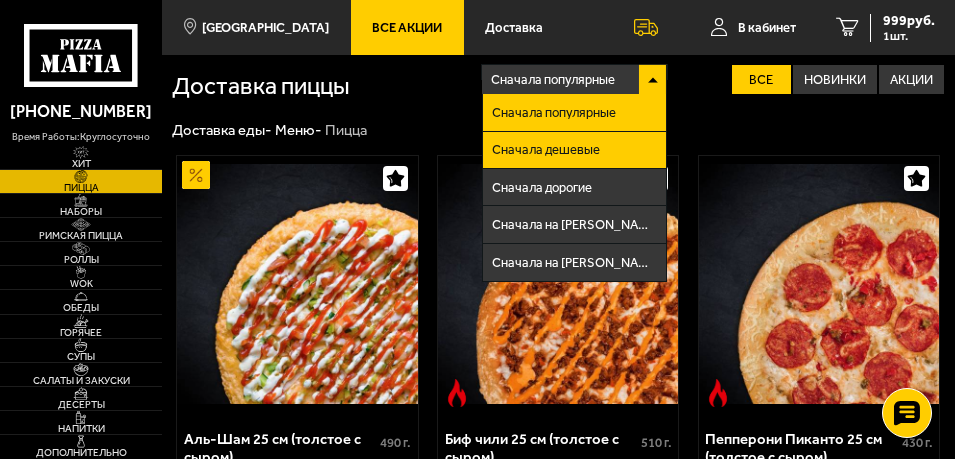 click on "Сначала дешевые" at bounding box center (546, 149) 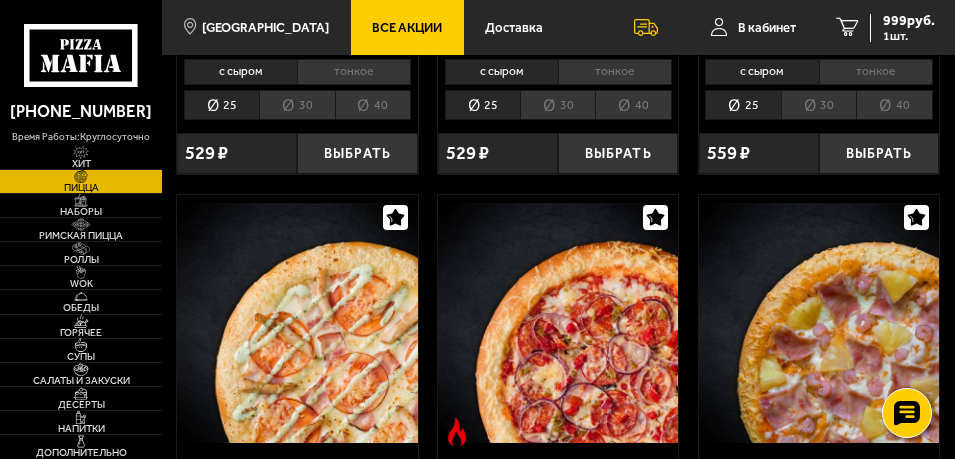 scroll, scrollTop: 2200, scrollLeft: 0, axis: vertical 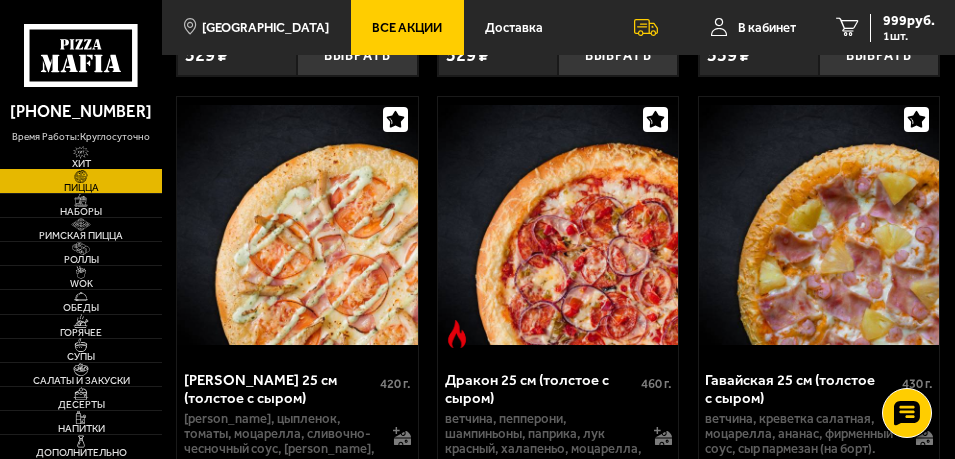click on "Хит" at bounding box center (81, 164) 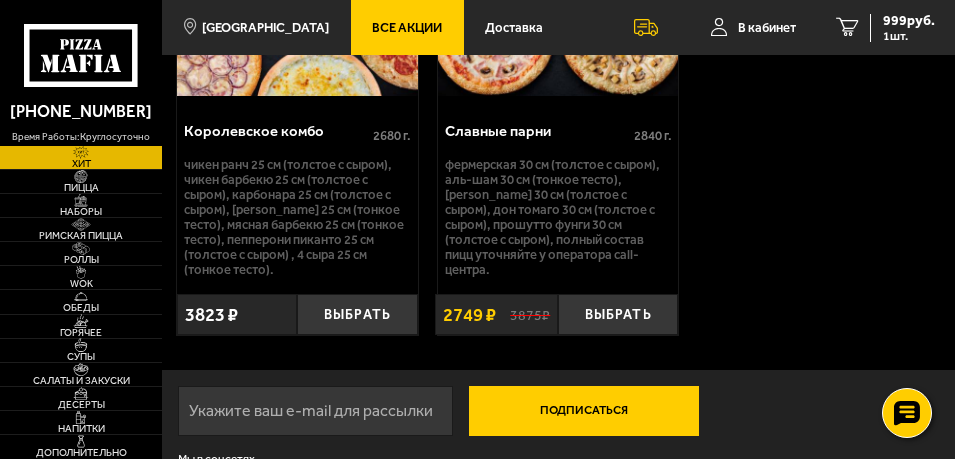scroll, scrollTop: 2800, scrollLeft: 0, axis: vertical 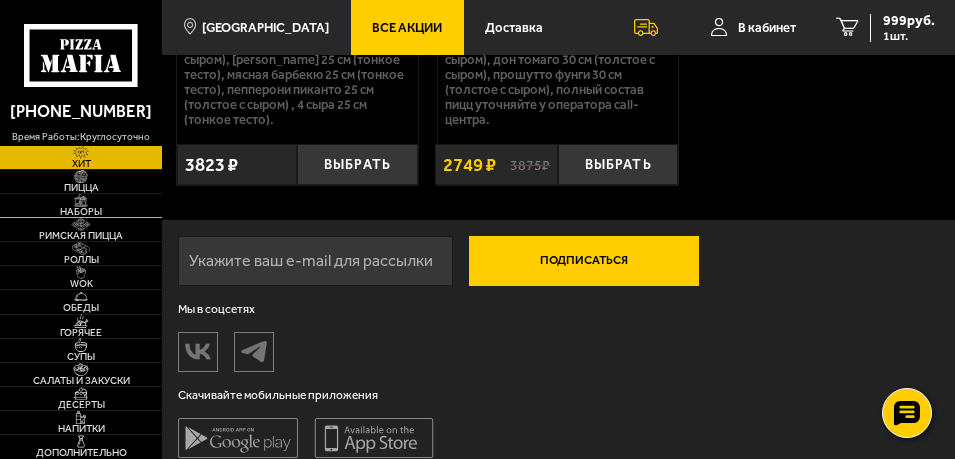 click on "Наборы" at bounding box center (81, 212) 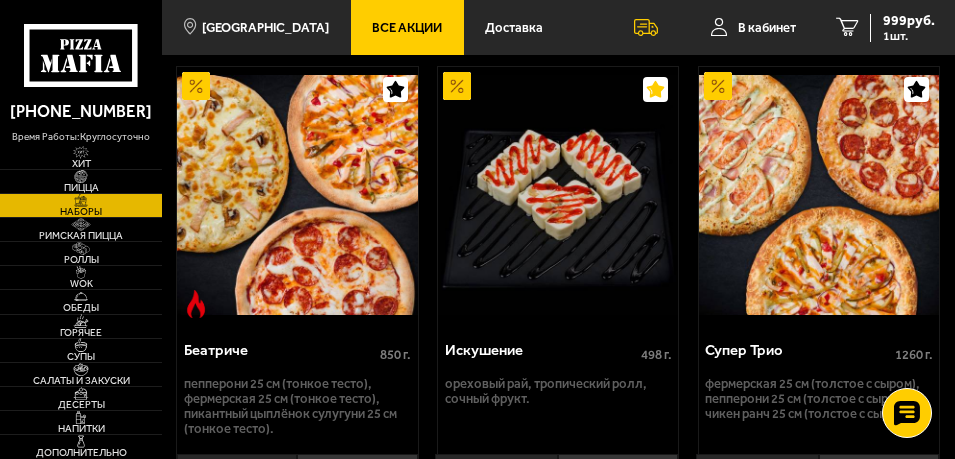 scroll, scrollTop: 1500, scrollLeft: 0, axis: vertical 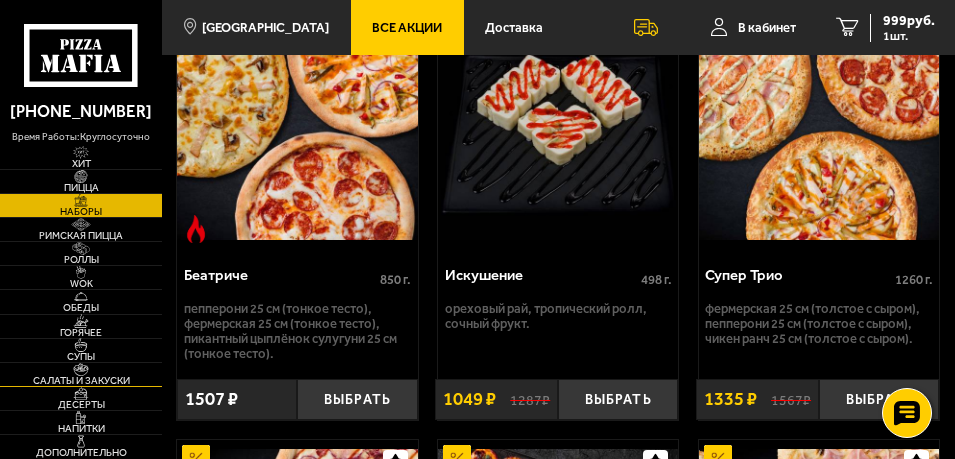 click at bounding box center (81, 369) 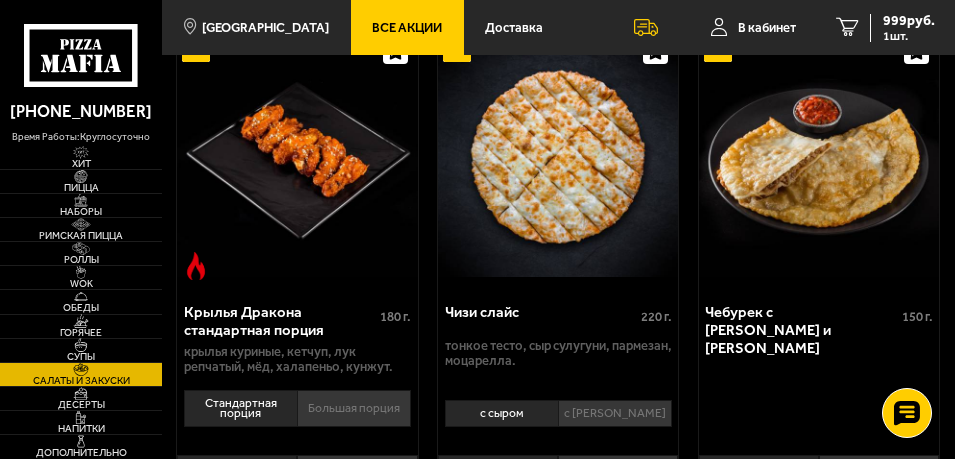 scroll, scrollTop: 1200, scrollLeft: 0, axis: vertical 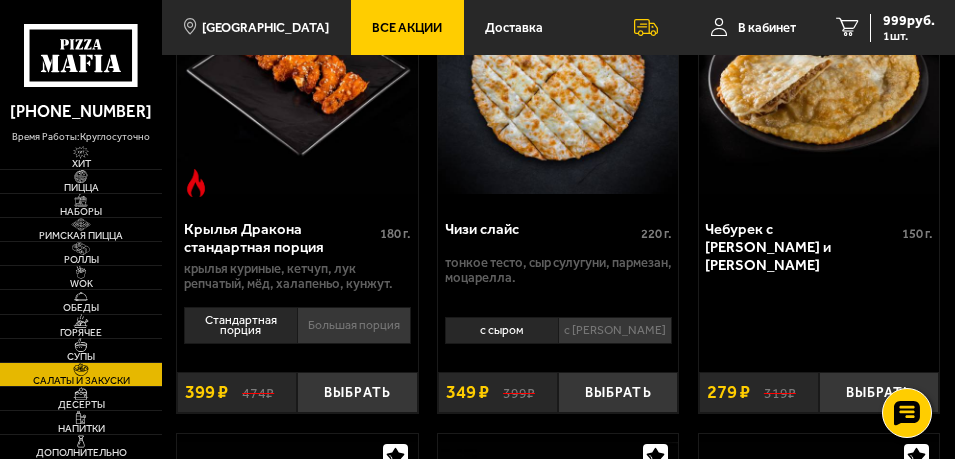 click on "с [PERSON_NAME]" at bounding box center (615, 330) 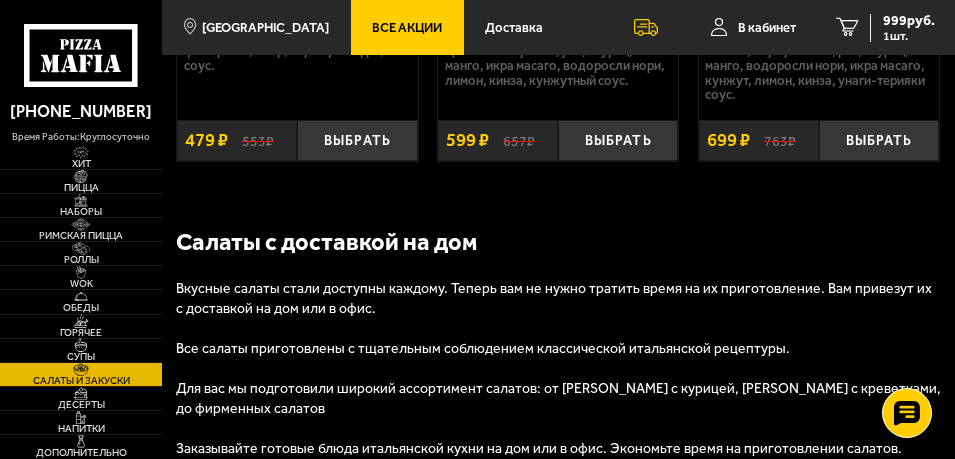 scroll, scrollTop: 2350, scrollLeft: 0, axis: vertical 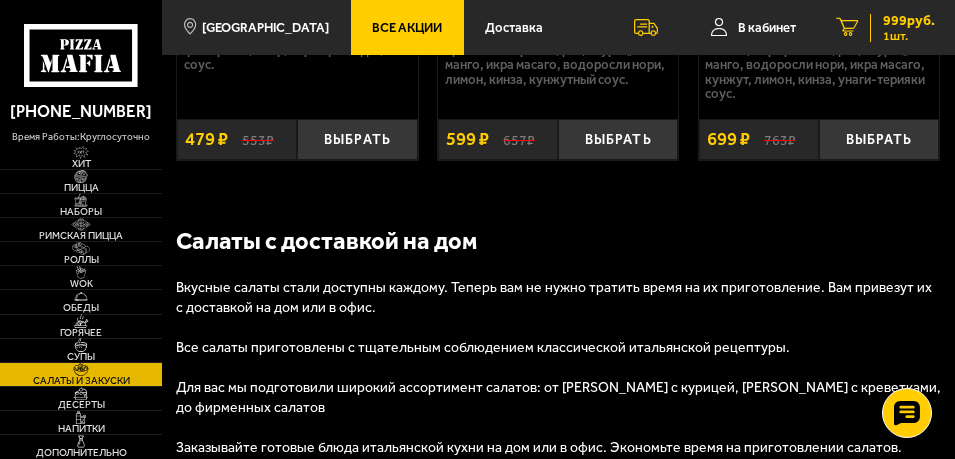 click on "999  руб." at bounding box center (909, 21) 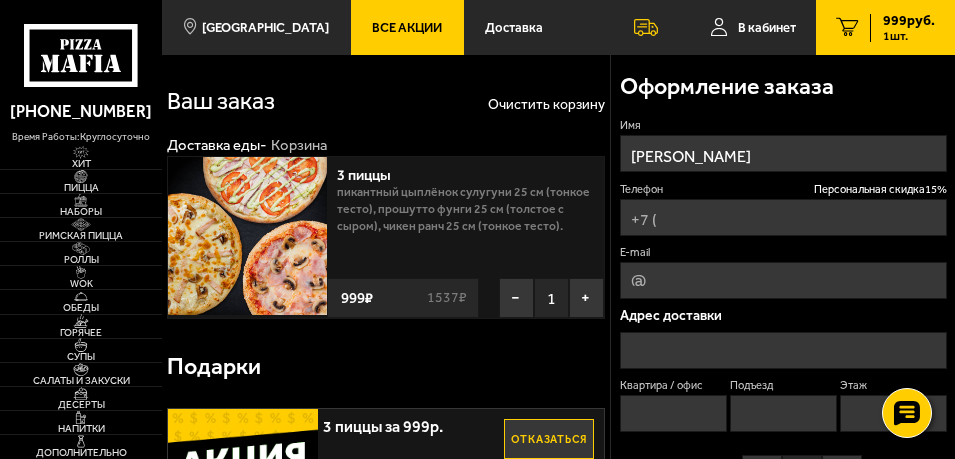 type on "[PHONE_NUMBER]" 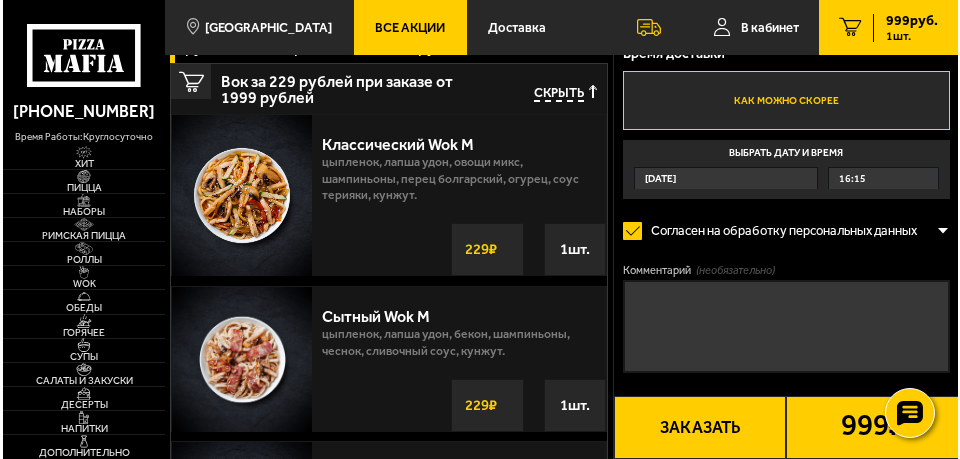 scroll, scrollTop: 600, scrollLeft: 0, axis: vertical 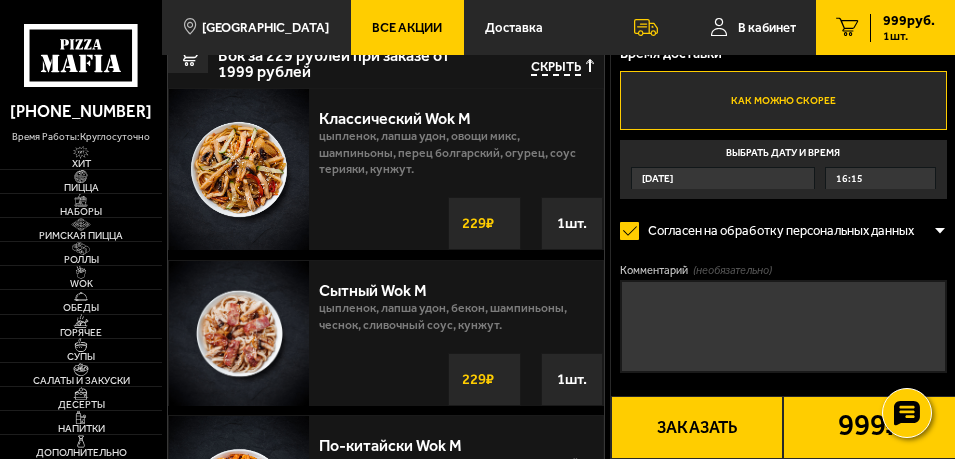 click on "Заказать" at bounding box center (697, 427) 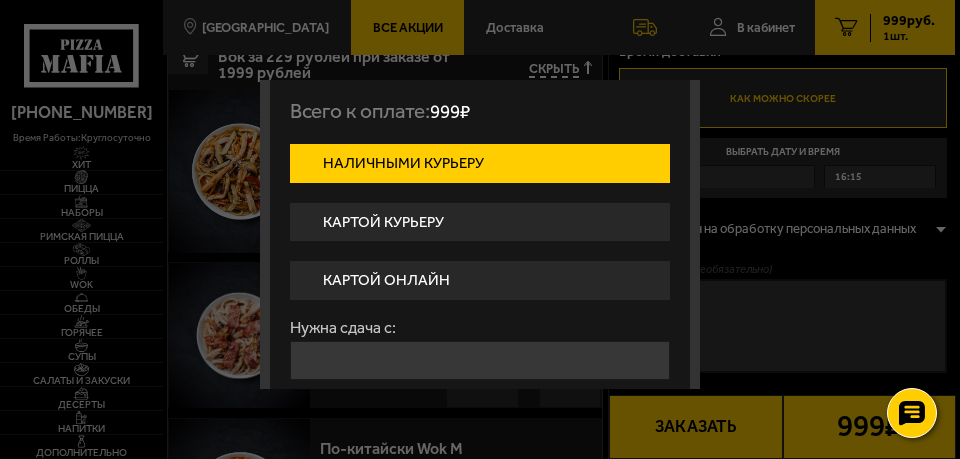 scroll, scrollTop: 100, scrollLeft: 0, axis: vertical 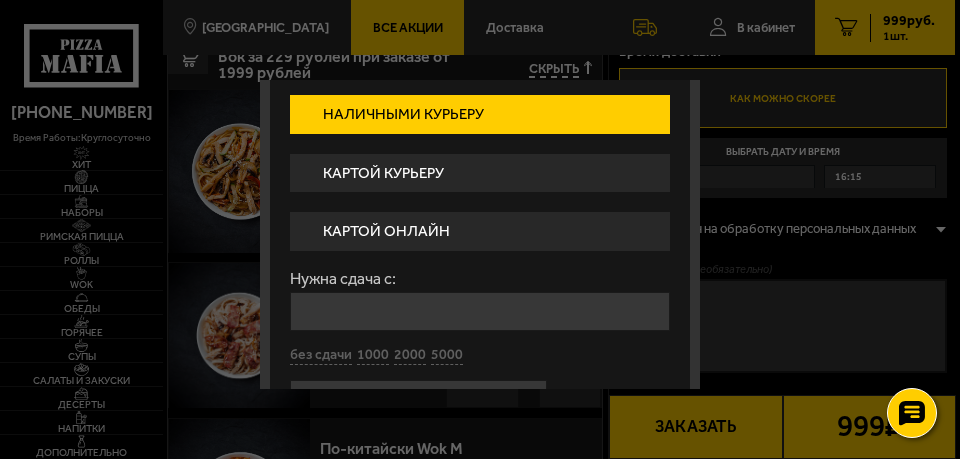 click on "Картой курьеру" at bounding box center (480, 173) 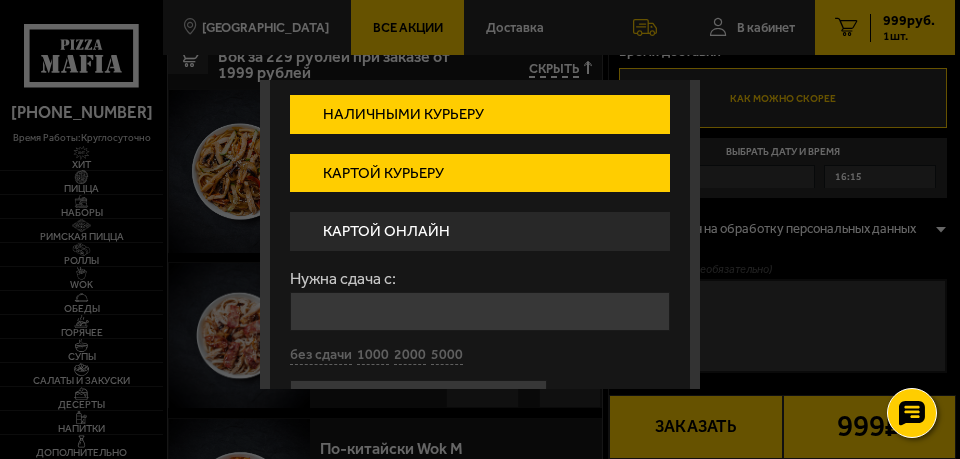 scroll, scrollTop: 55, scrollLeft: 0, axis: vertical 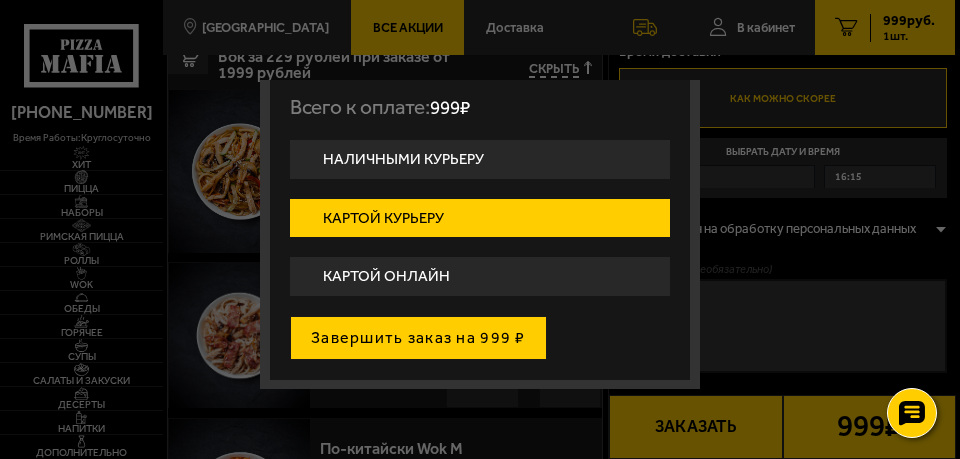 click on "Завершить заказ на 999 ₽" at bounding box center [418, 338] 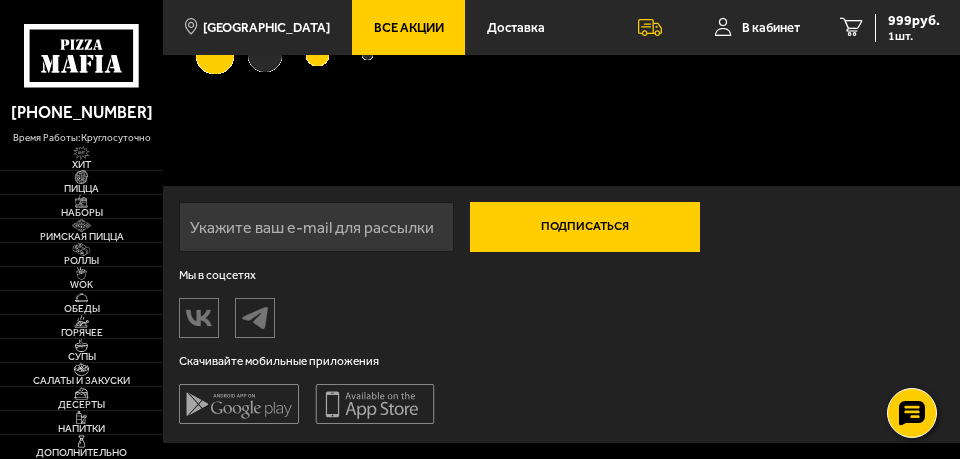 scroll, scrollTop: 0, scrollLeft: 0, axis: both 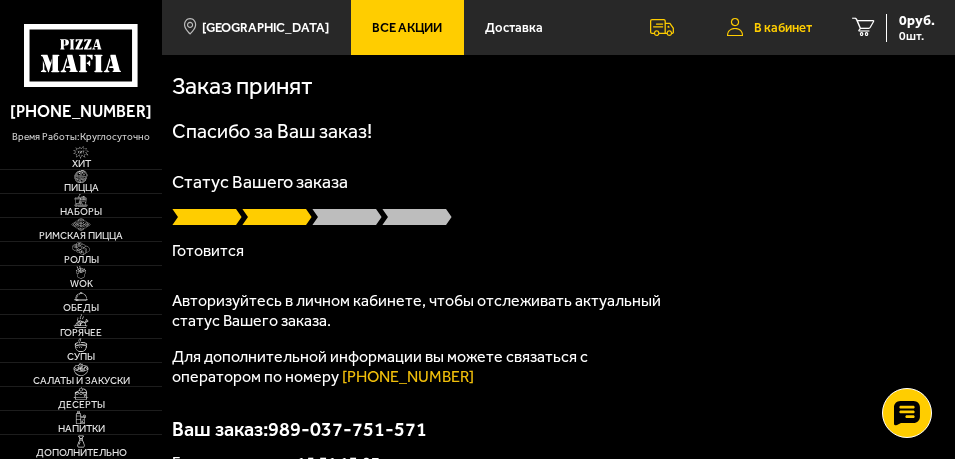 click on "В кабинет" at bounding box center (783, 27) 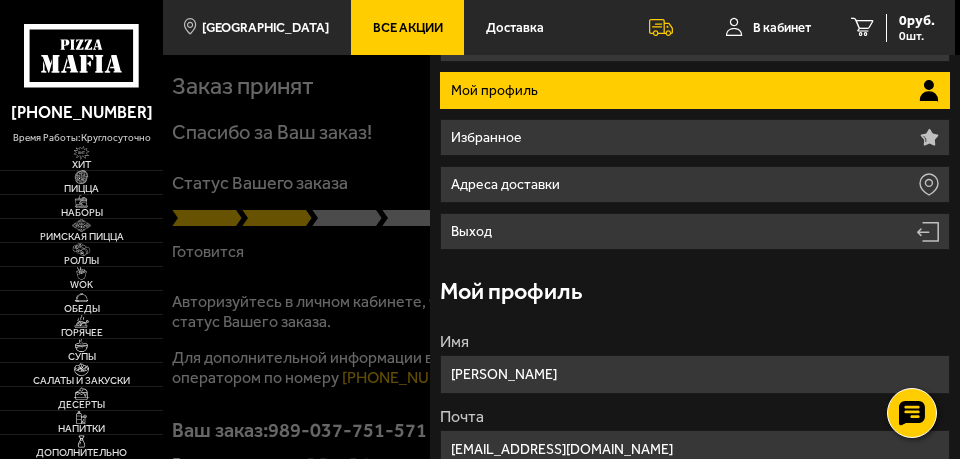 scroll, scrollTop: 0, scrollLeft: 0, axis: both 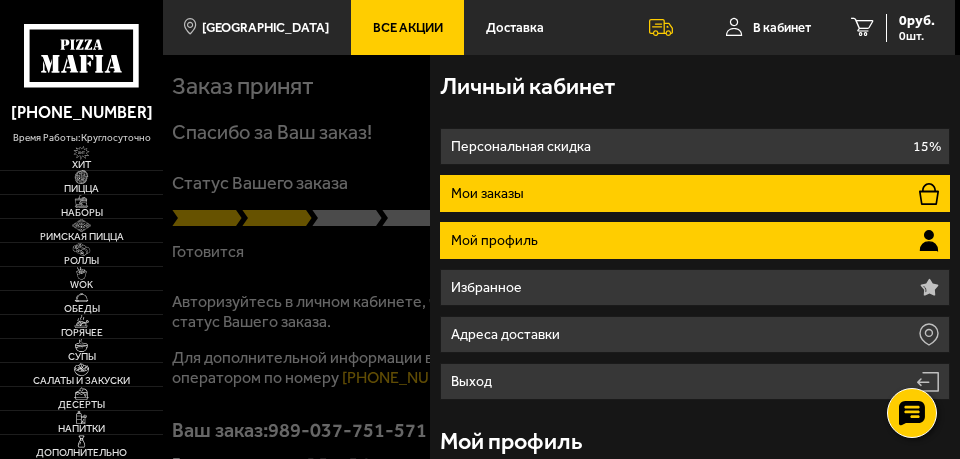 click on "Мои заказы" at bounding box center (695, 193) 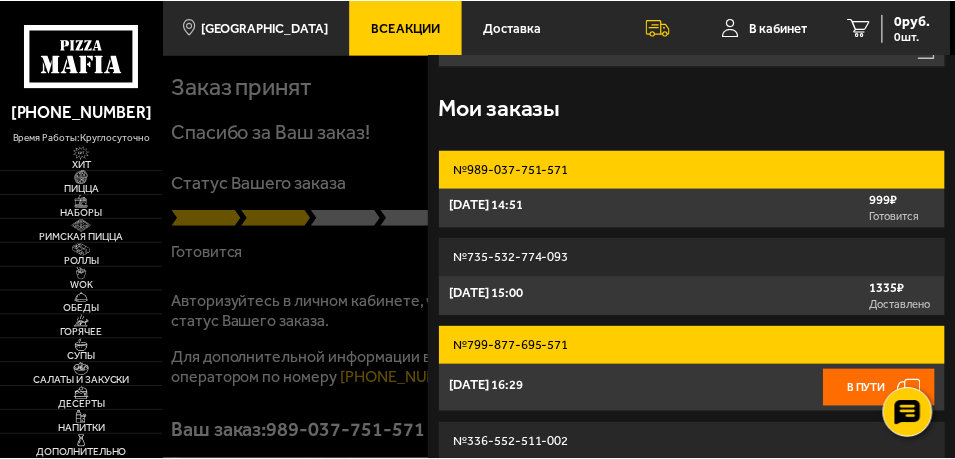 scroll, scrollTop: 400, scrollLeft: 0, axis: vertical 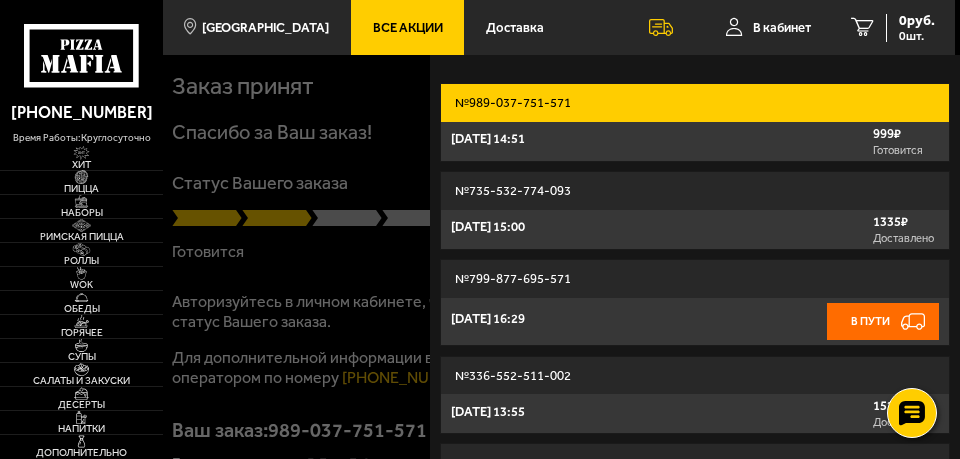click on "[DATE] 14:51" at bounding box center [488, 138] 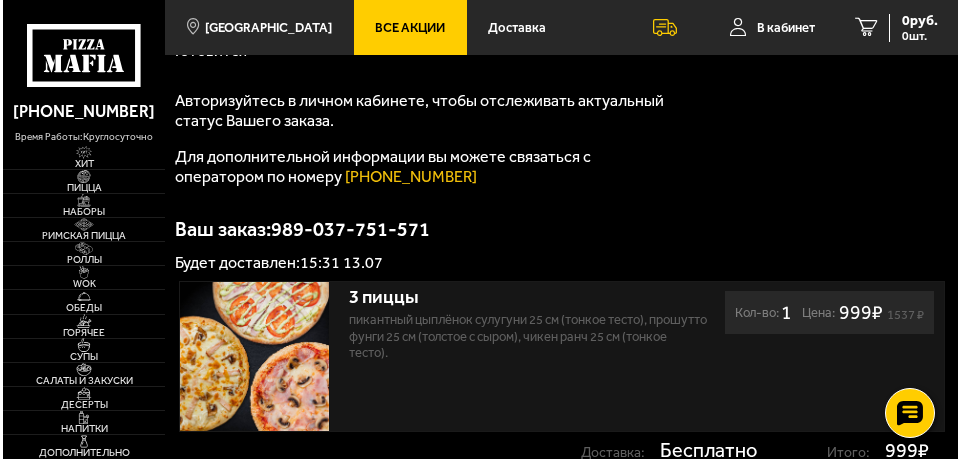 scroll, scrollTop: 0, scrollLeft: 0, axis: both 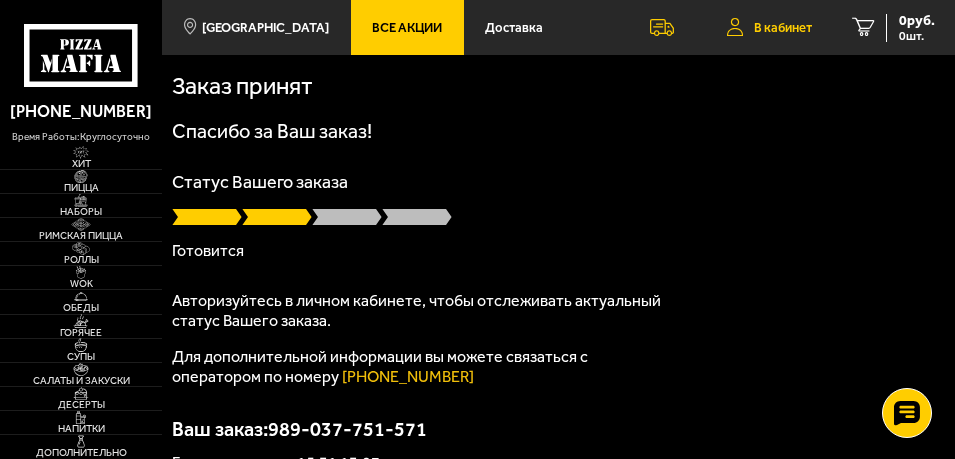 click on "В кабинет" at bounding box center [783, 27] 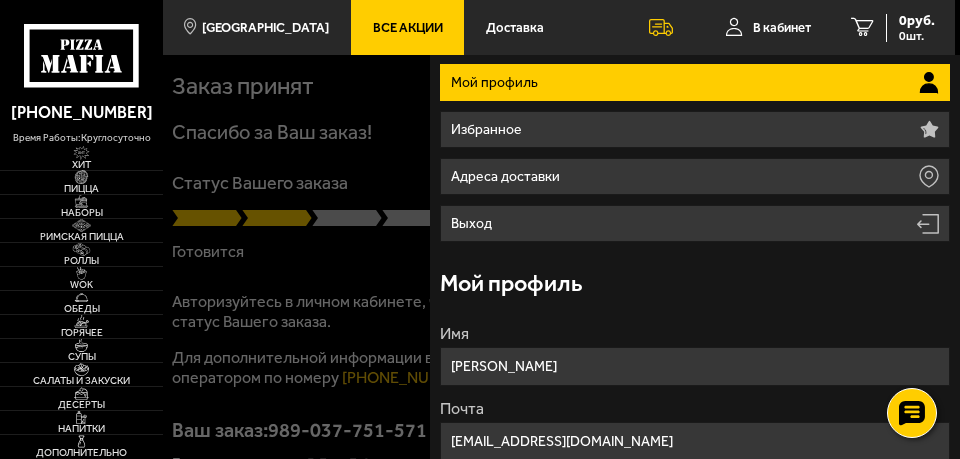 scroll, scrollTop: 0, scrollLeft: 0, axis: both 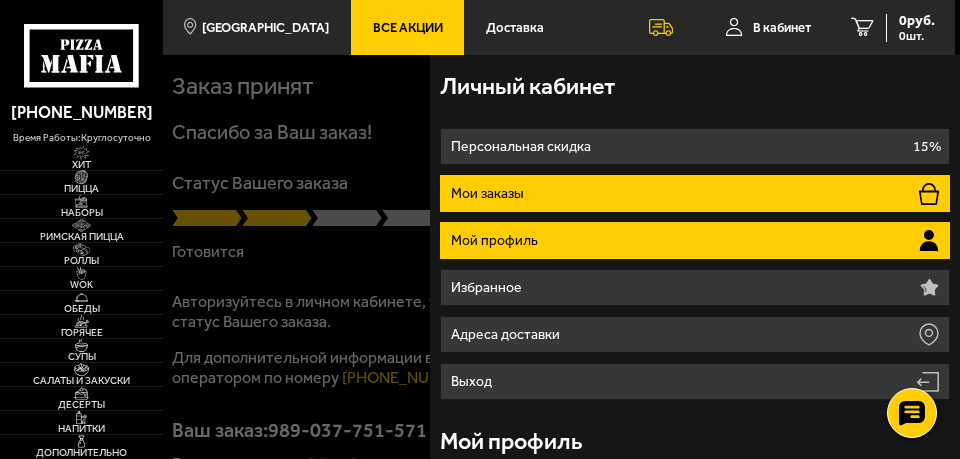 click on "Мои заказы" at bounding box center [490, 194] 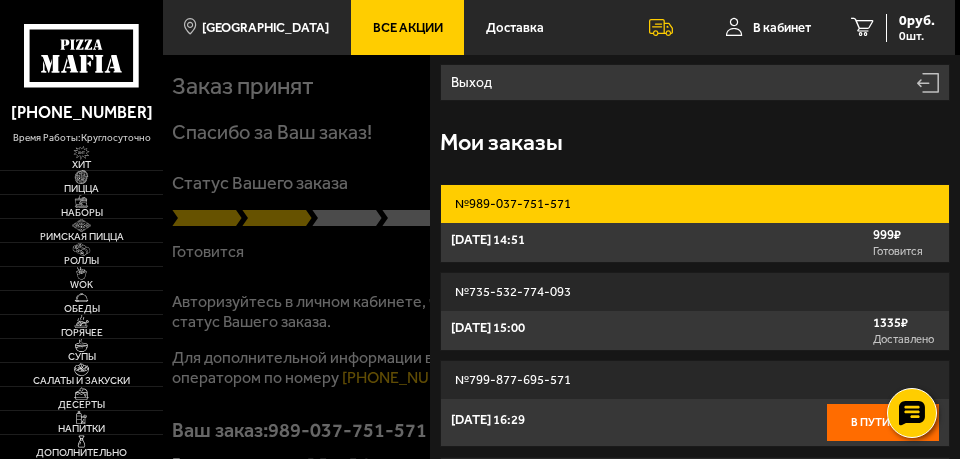 scroll, scrollTop: 300, scrollLeft: 0, axis: vertical 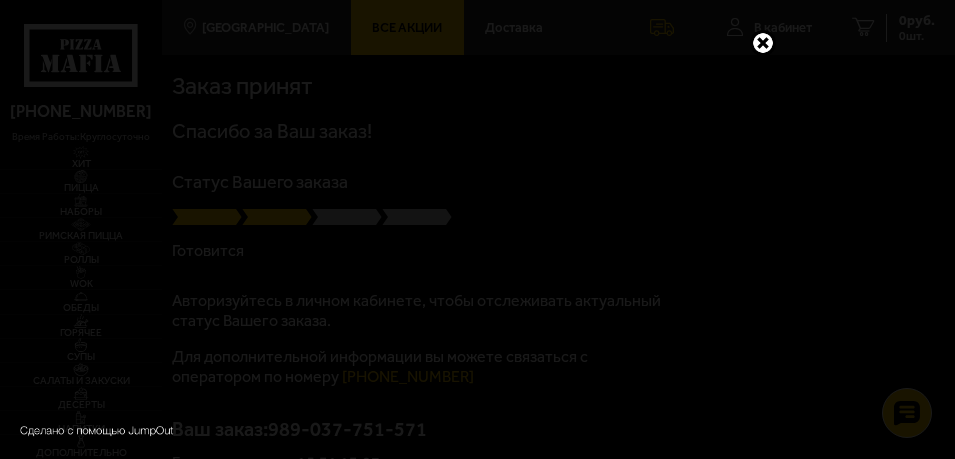 click at bounding box center [763, 43] 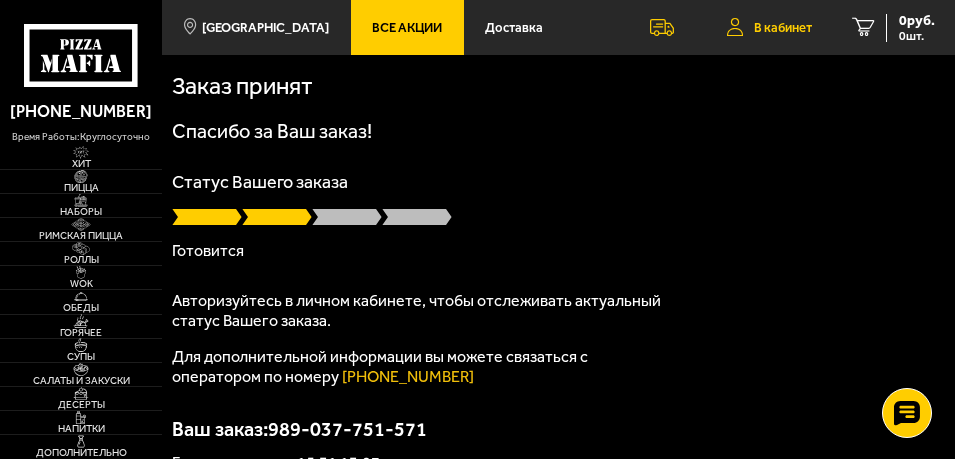 click on "В кабинет" at bounding box center (783, 27) 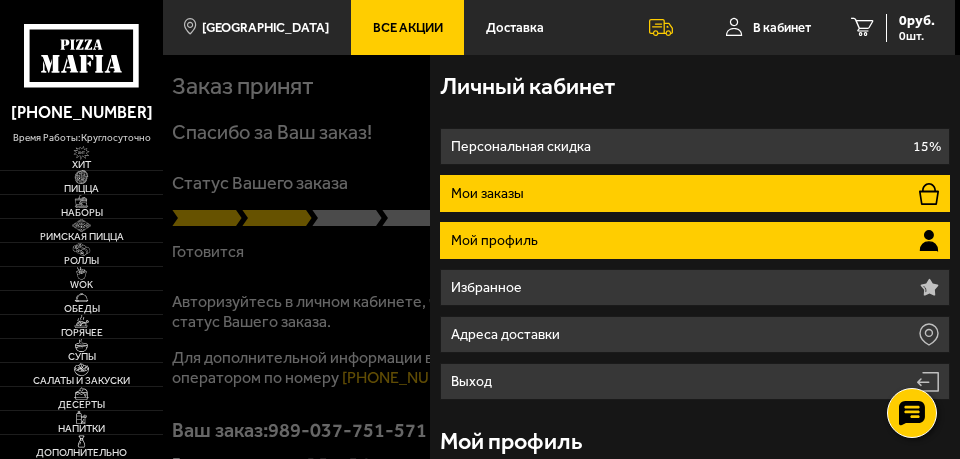 click on "Мои заказы" at bounding box center [695, 193] 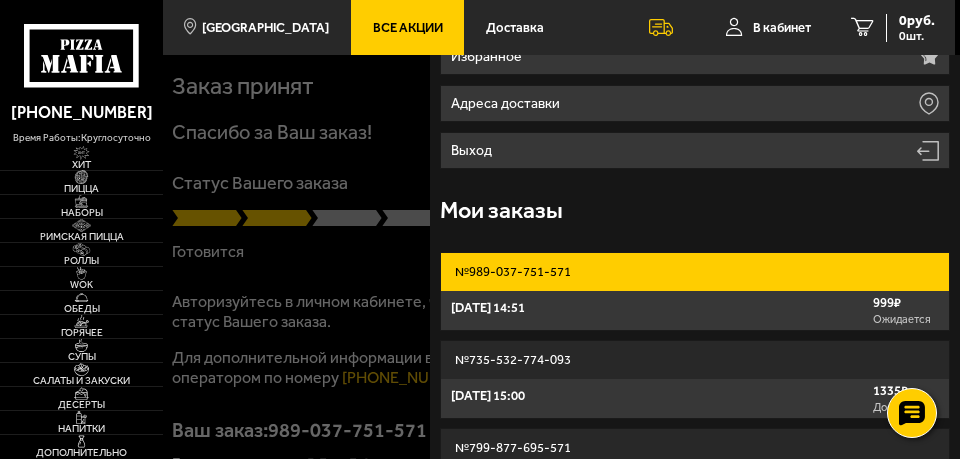 scroll, scrollTop: 250, scrollLeft: 0, axis: vertical 